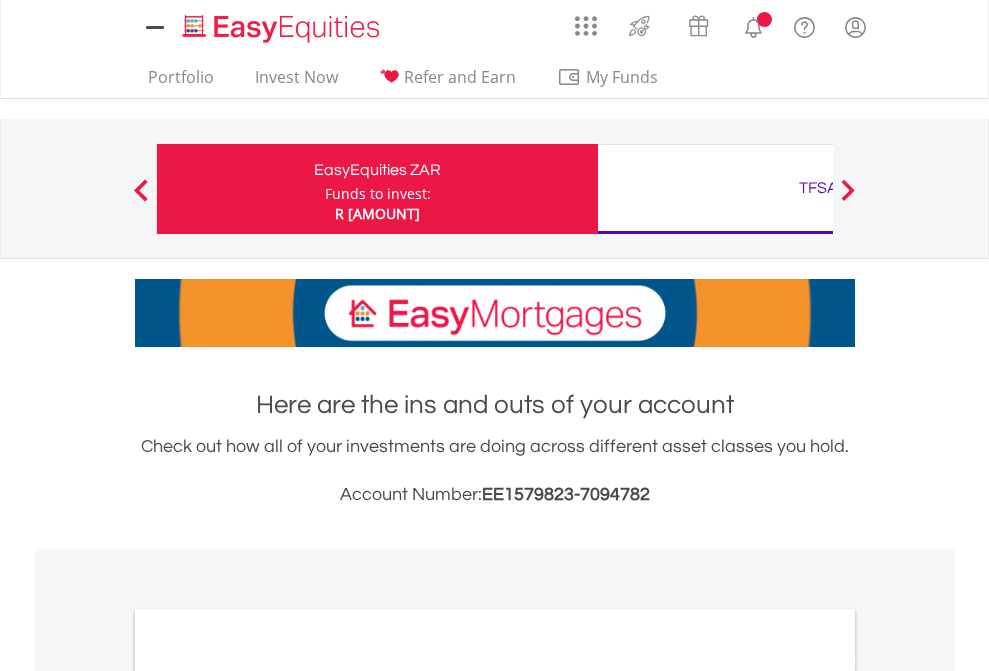 scroll, scrollTop: 0, scrollLeft: 0, axis: both 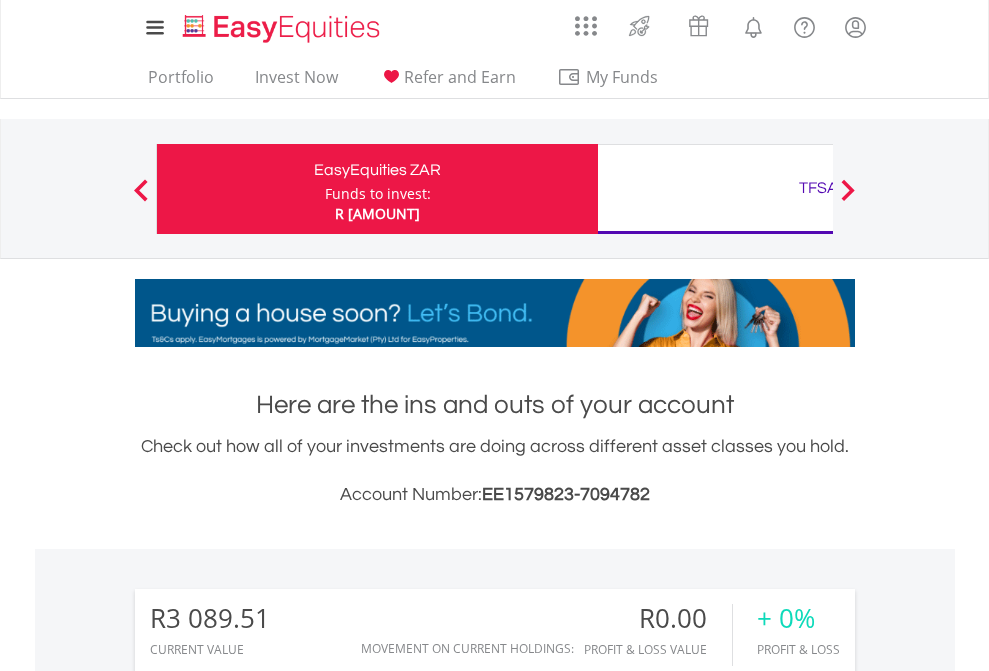 click on "Funds to invest:" at bounding box center (378, 194) 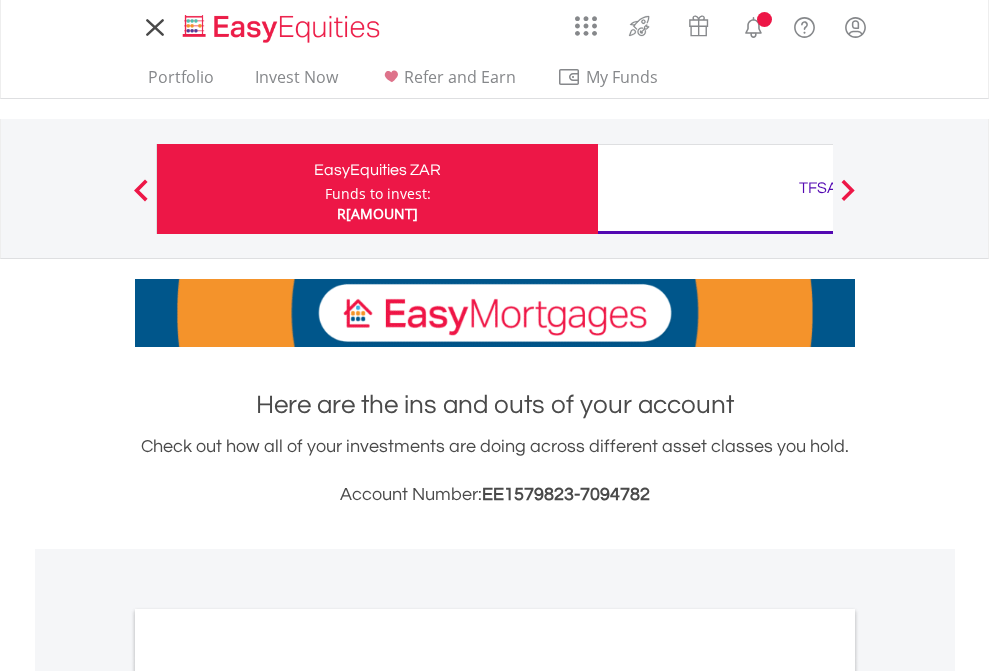 scroll, scrollTop: 0, scrollLeft: 0, axis: both 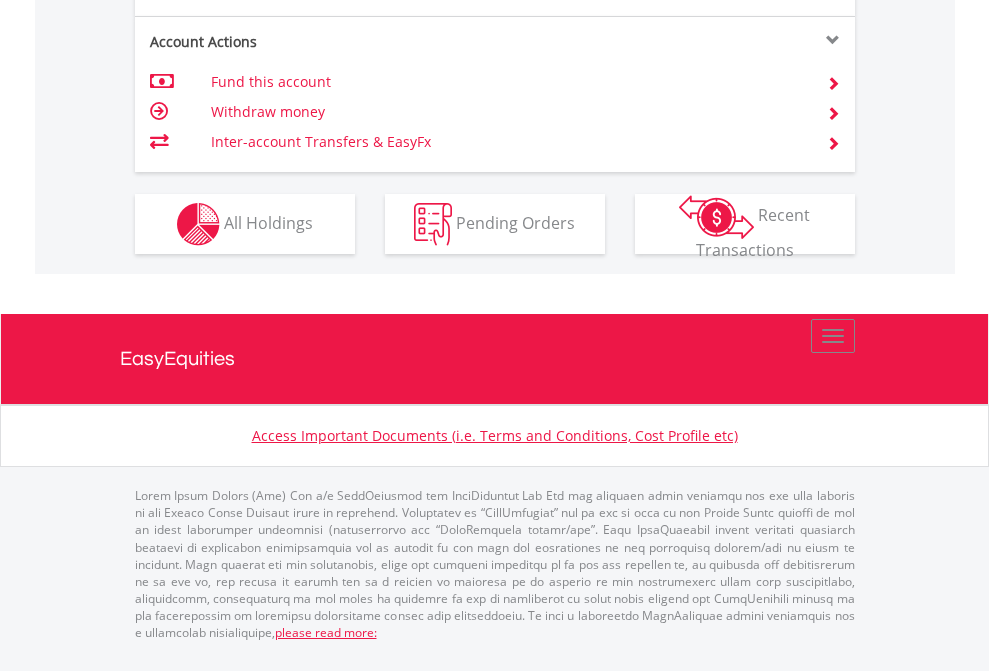 click on "Investment types" at bounding box center [706, -337] 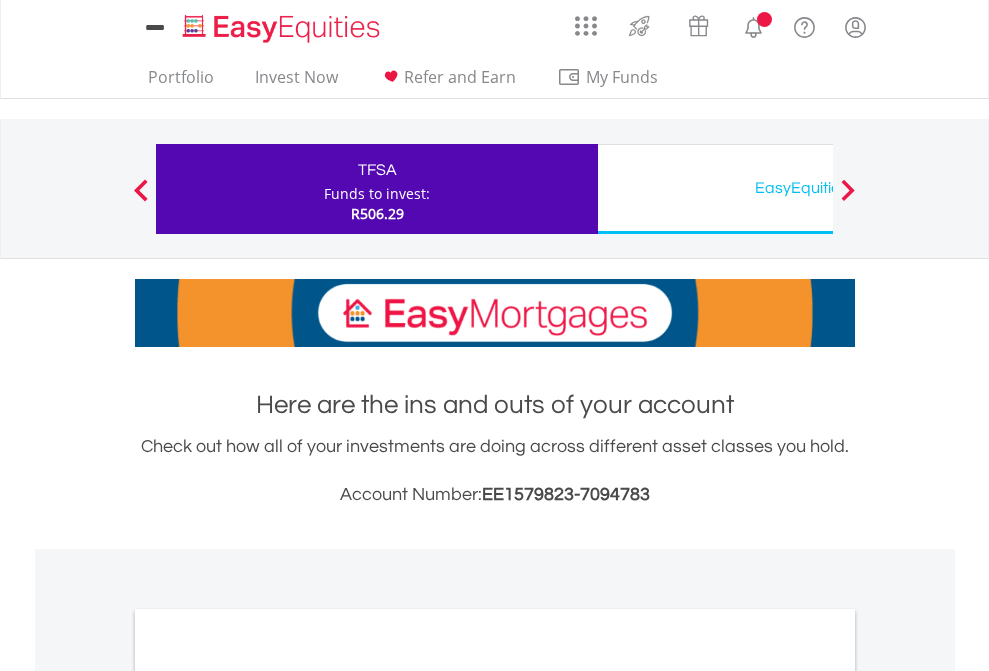 scroll, scrollTop: 0, scrollLeft: 0, axis: both 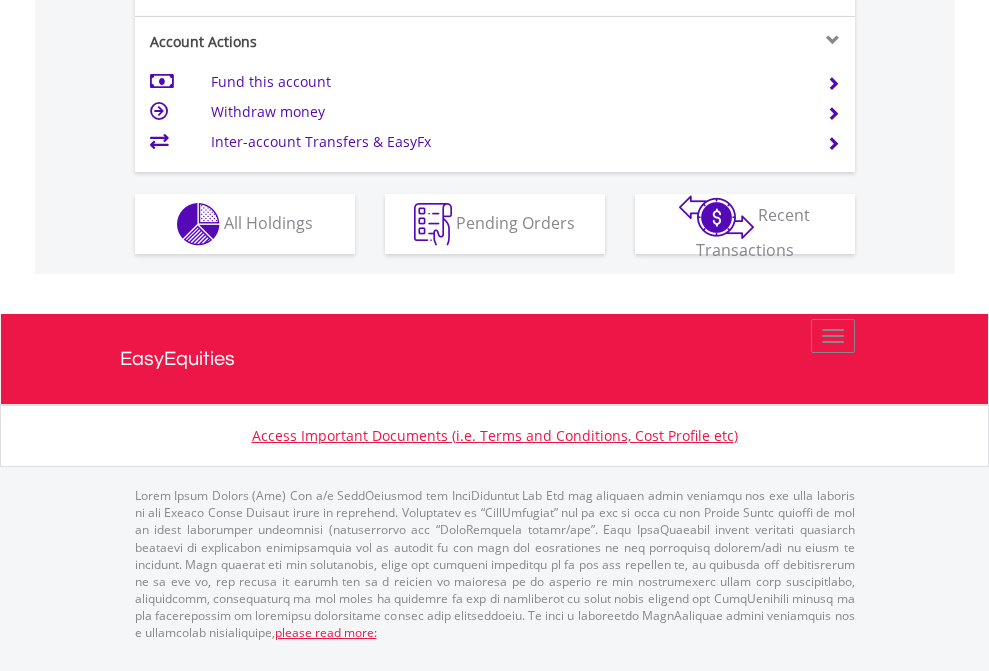 click on "Investment types" at bounding box center (706, -337) 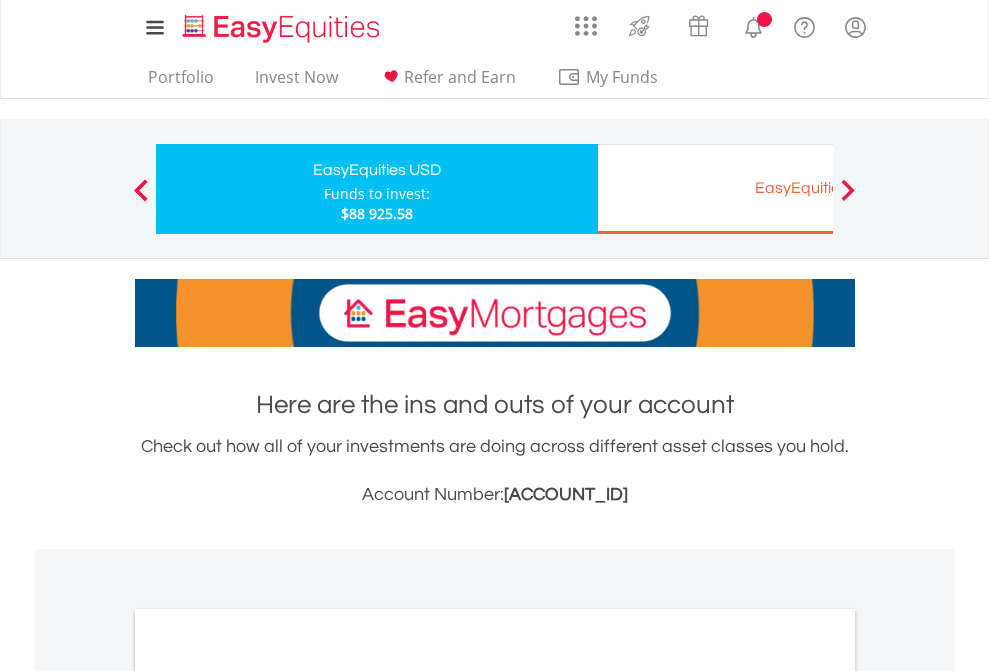 scroll, scrollTop: 0, scrollLeft: 0, axis: both 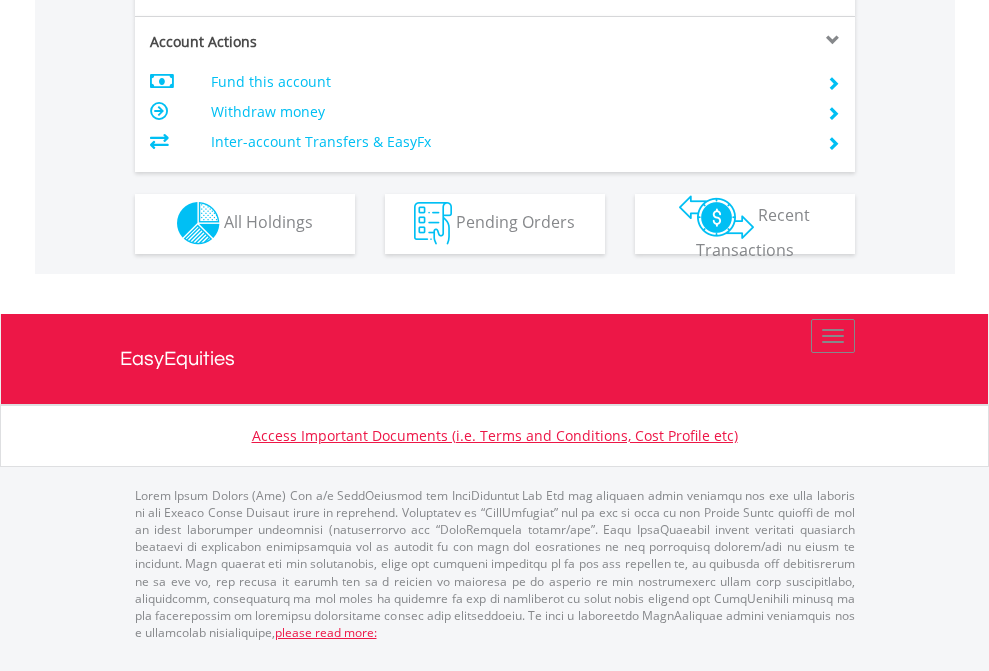 click on "Investment types" at bounding box center (706, -337) 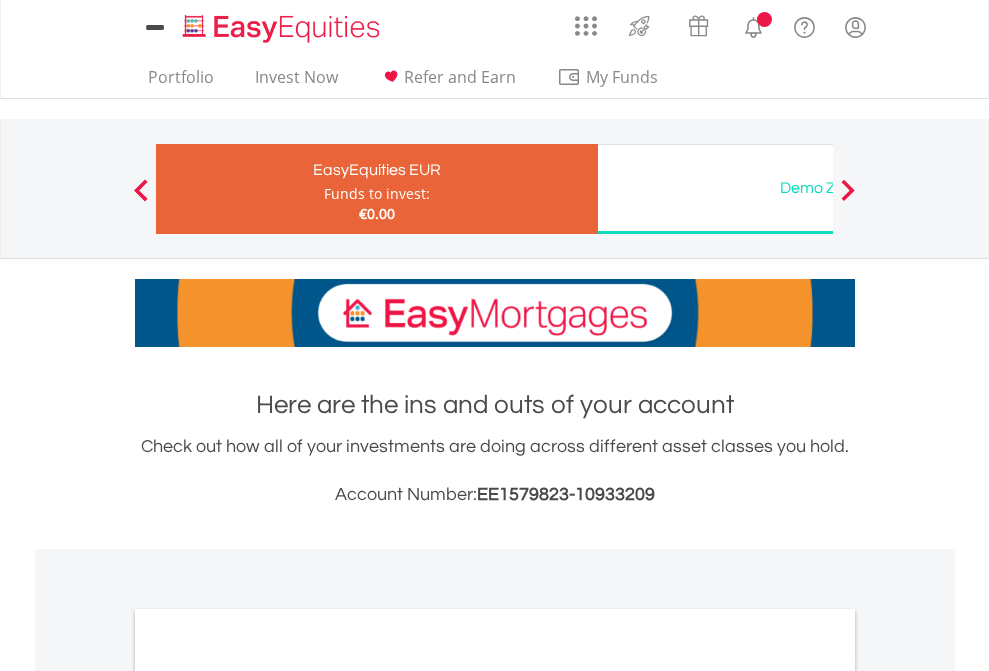 scroll, scrollTop: 0, scrollLeft: 0, axis: both 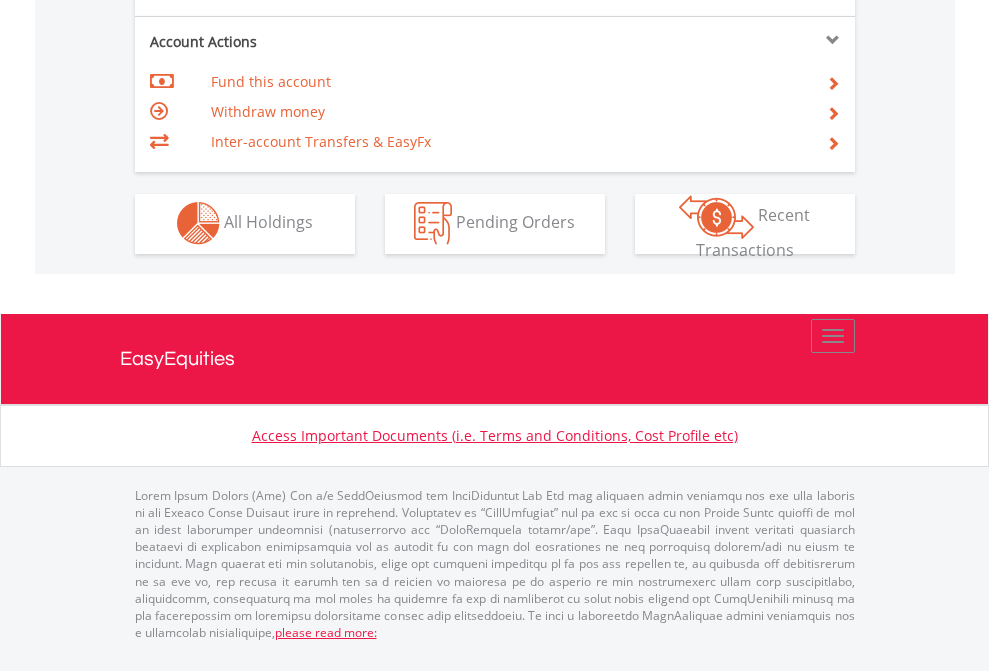 click on "Investment types" at bounding box center [706, -353] 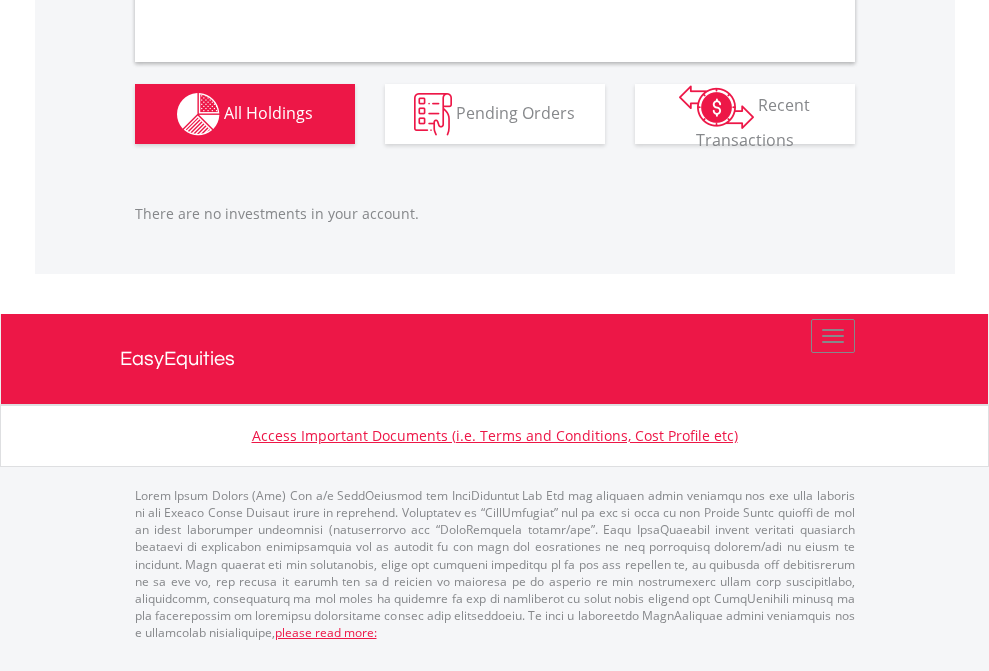 scroll, scrollTop: 2027, scrollLeft: 0, axis: vertical 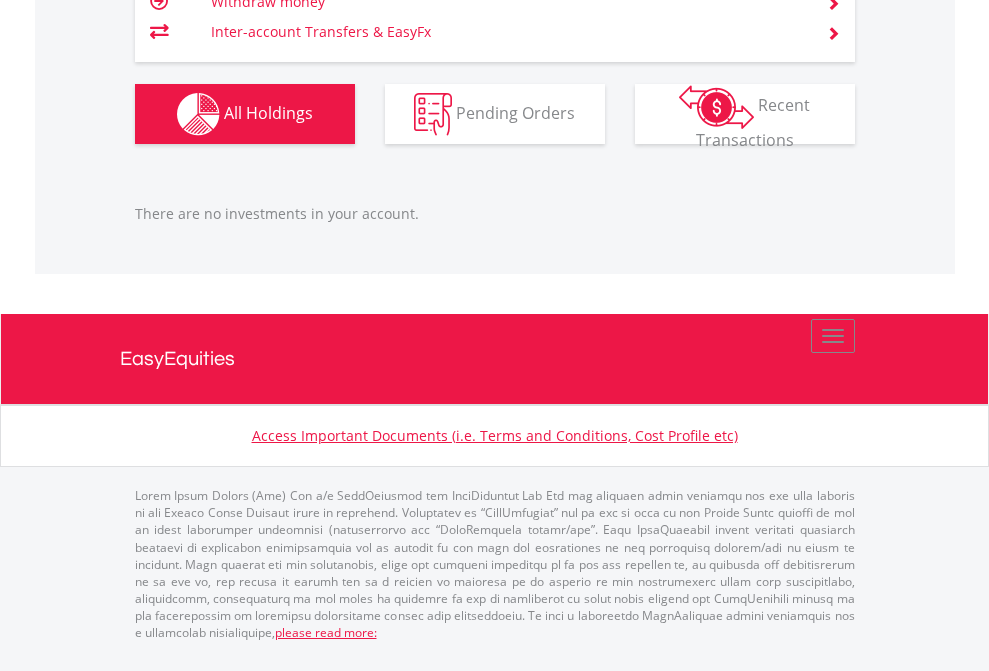 click on "TFSA" at bounding box center (818, -1206) 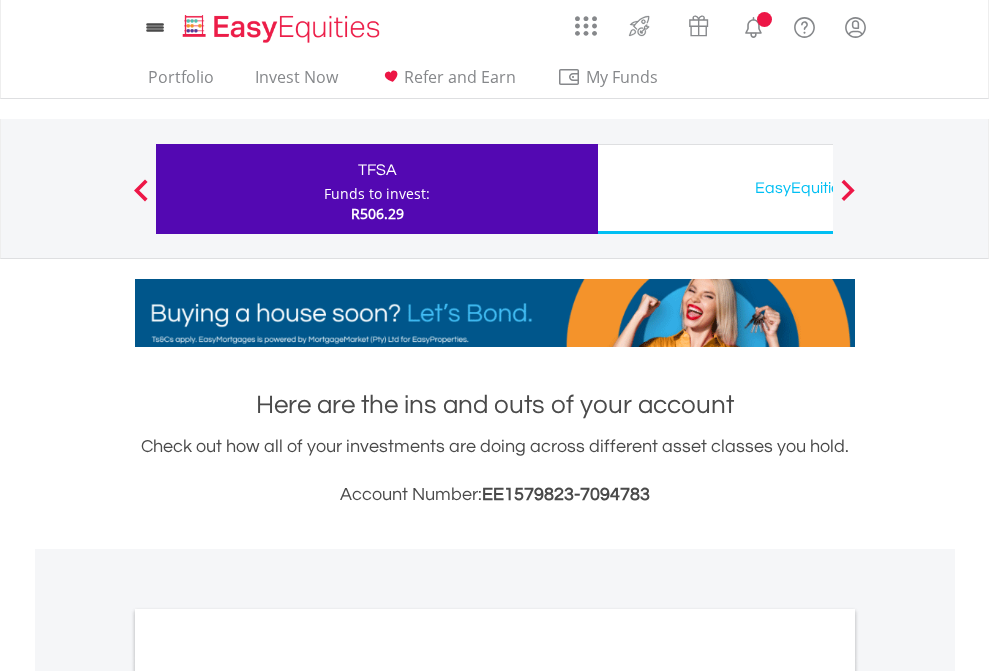 click on "All Holdings" at bounding box center (268, 1096) 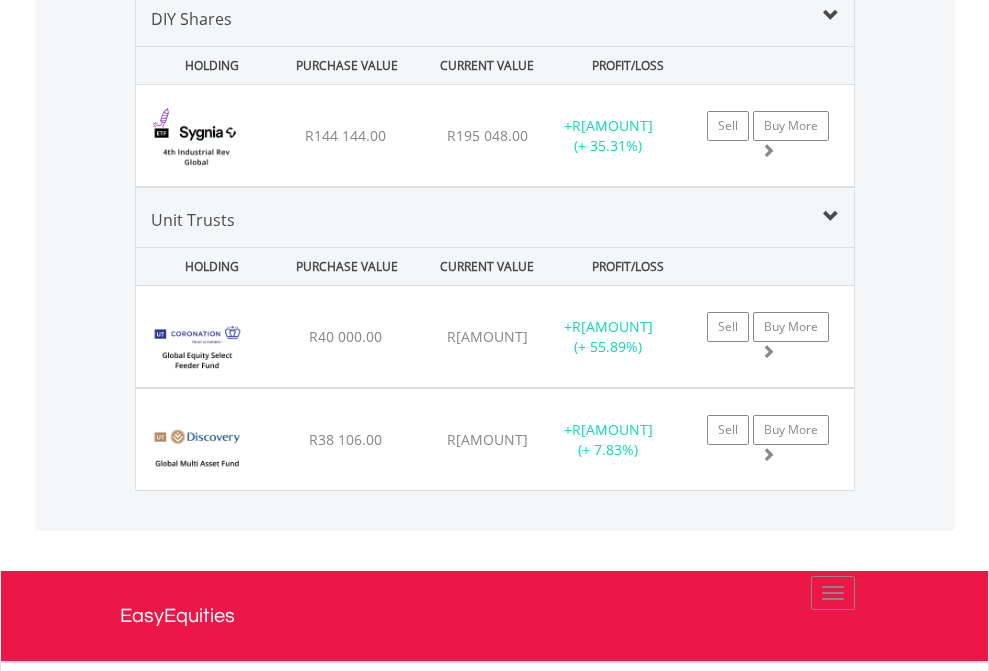 scroll, scrollTop: 1933, scrollLeft: 0, axis: vertical 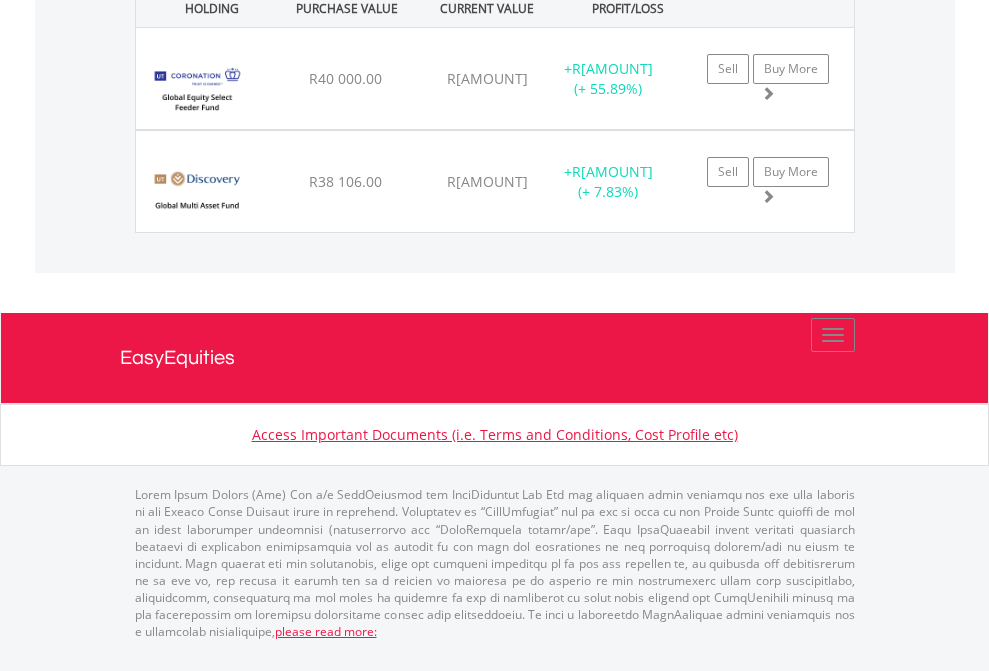 click on "EasyEquities USD" at bounding box center [818, -1272] 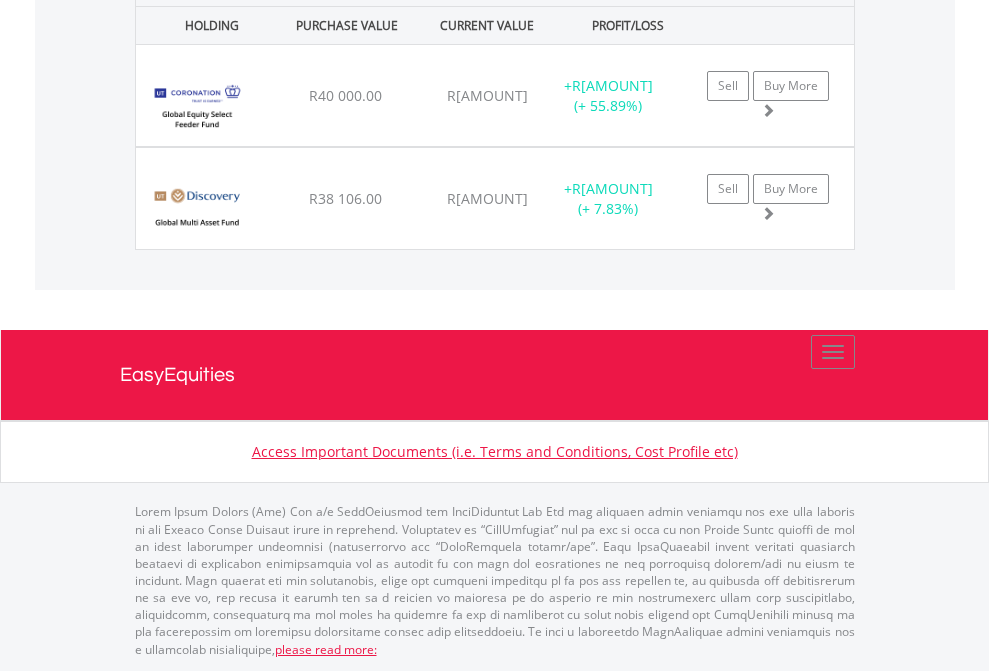 scroll, scrollTop: 144, scrollLeft: 0, axis: vertical 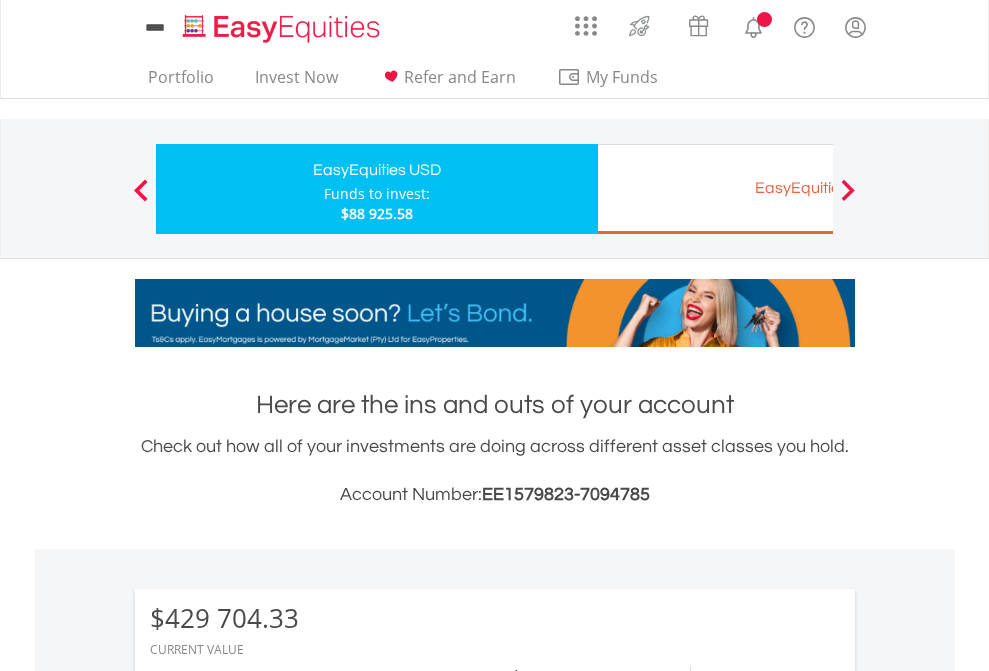 click on "All Holdings" at bounding box center [268, 1528] 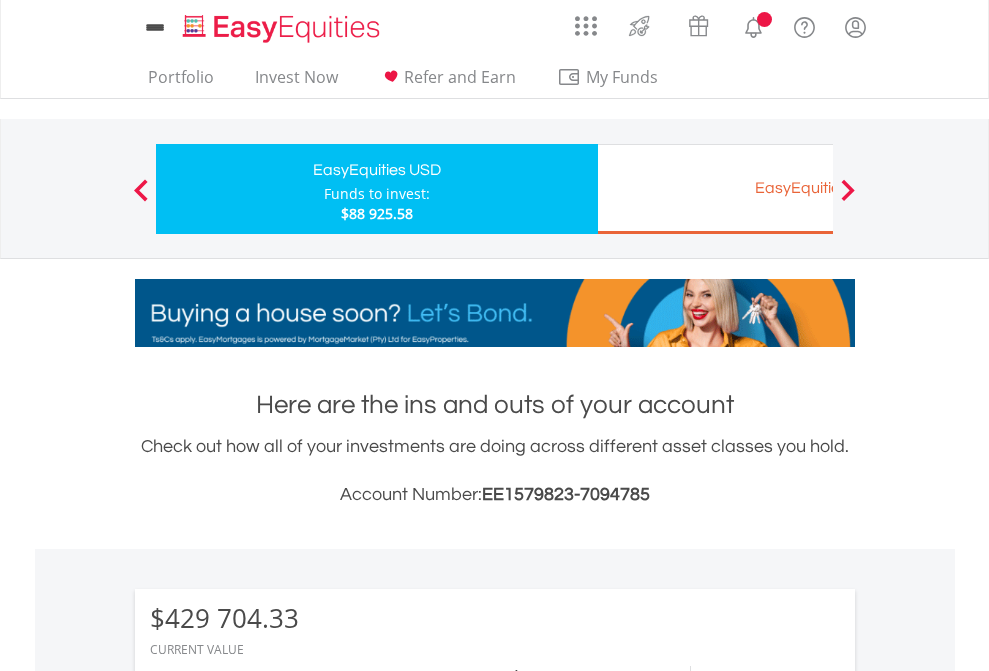 scroll, scrollTop: 999808, scrollLeft: 999687, axis: both 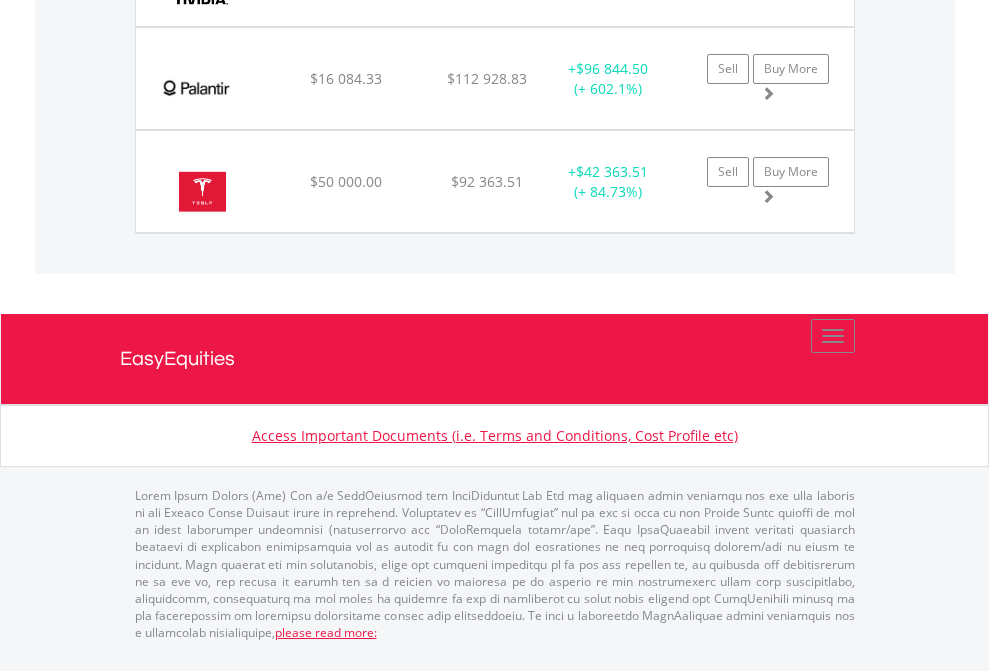 click on "EasyEquities EUR" at bounding box center [818, -1812] 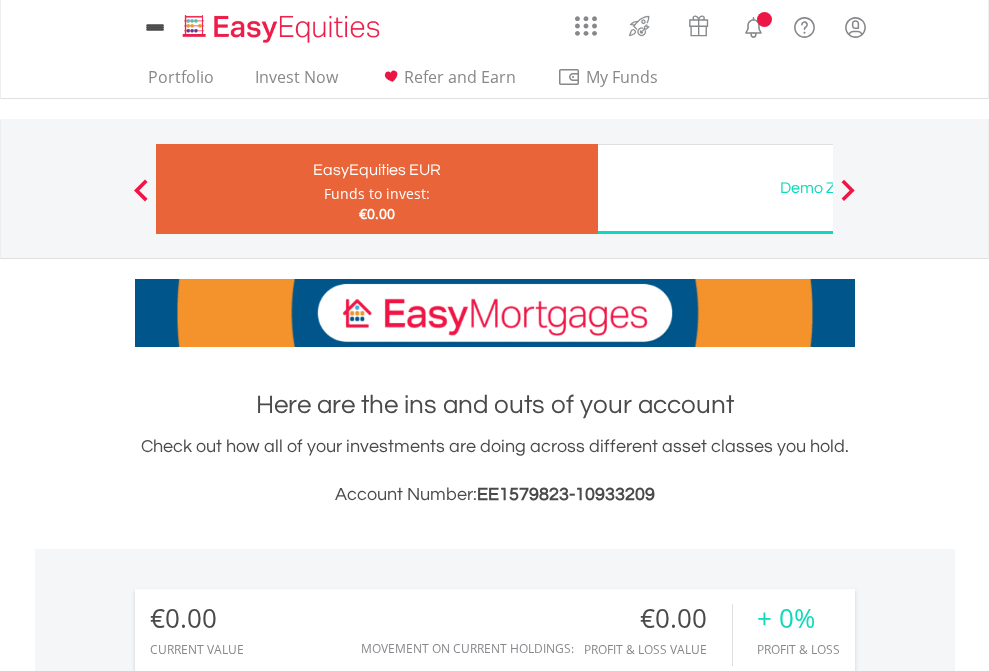 scroll, scrollTop: 0, scrollLeft: 0, axis: both 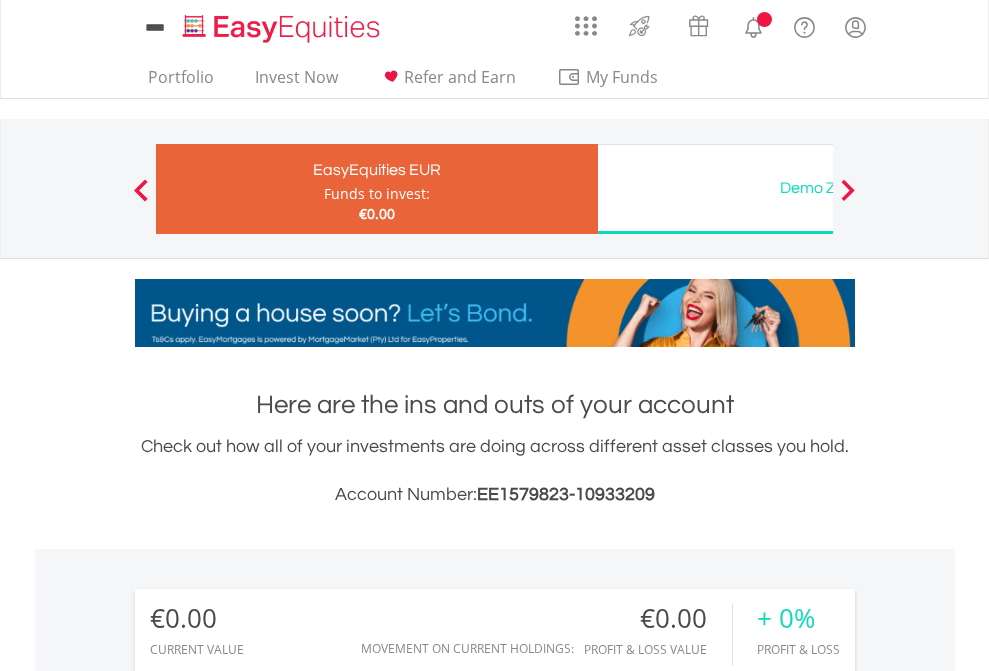 click on "All Holdings" at bounding box center (268, 1442) 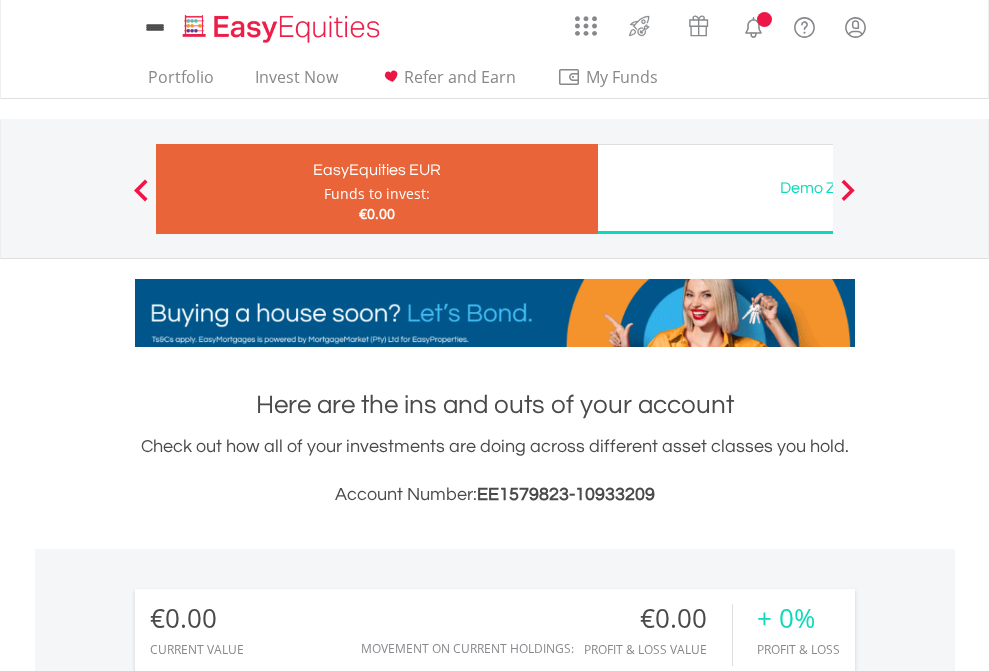 scroll, scrollTop: 999808, scrollLeft: 999687, axis: both 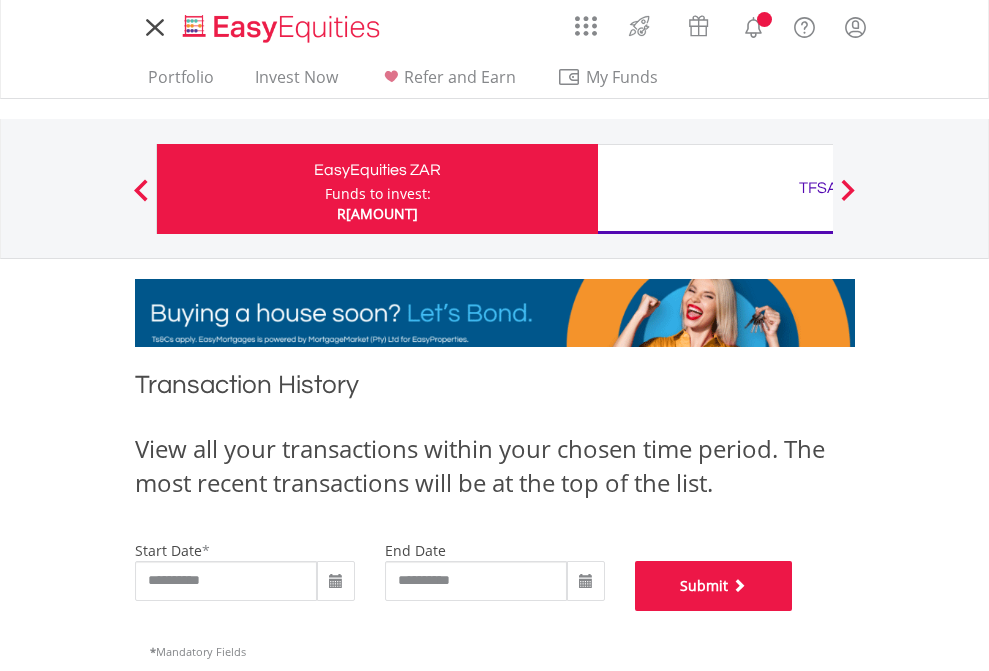 click on "Submit" at bounding box center (714, 586) 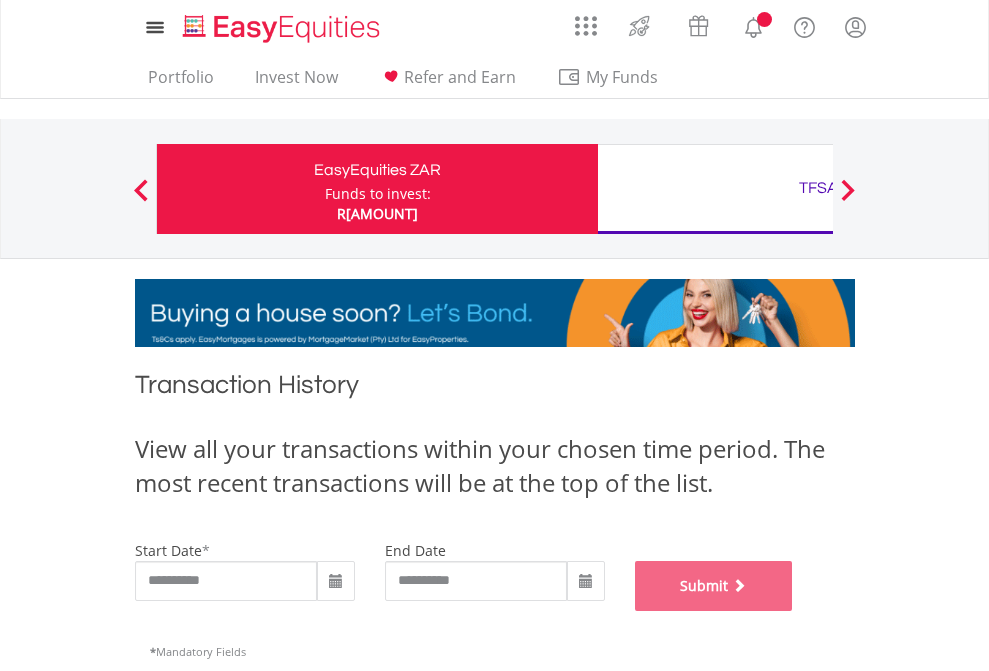 scroll, scrollTop: 811, scrollLeft: 0, axis: vertical 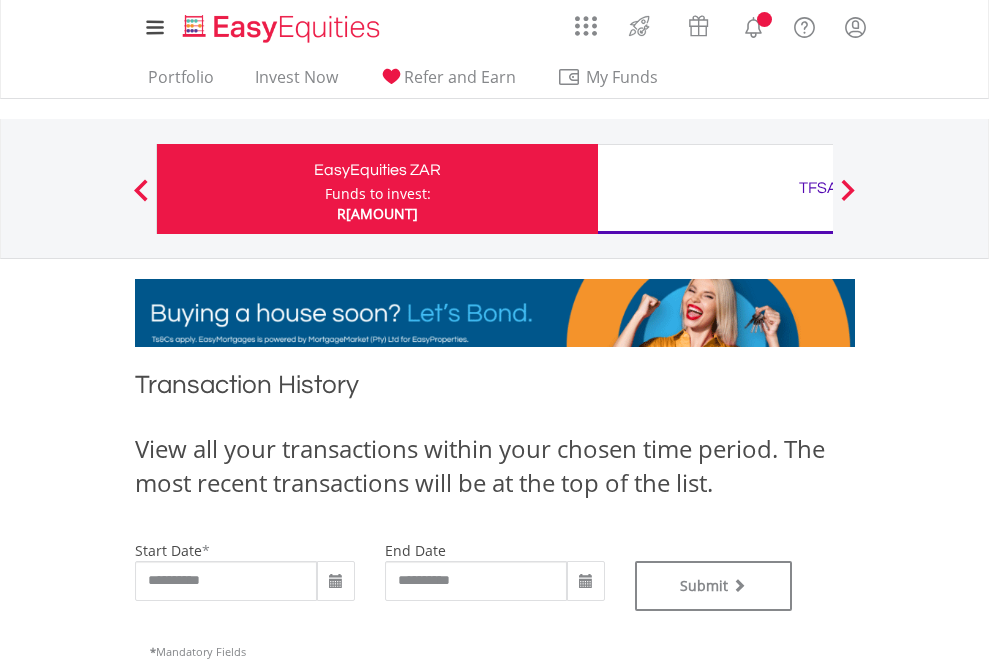 click on "TFSA" at bounding box center (818, 188) 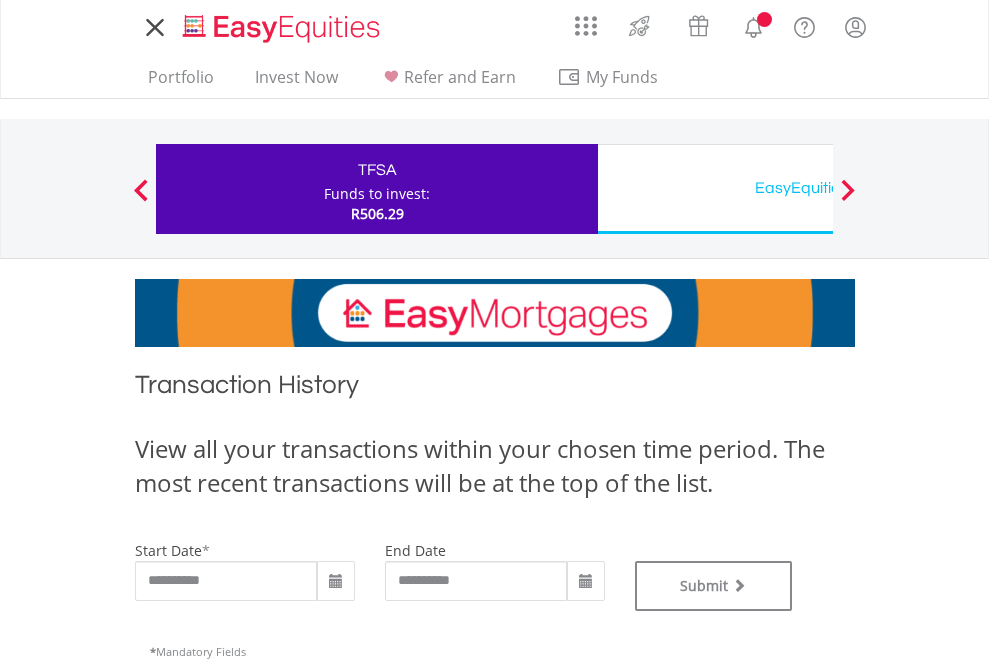 scroll, scrollTop: 0, scrollLeft: 0, axis: both 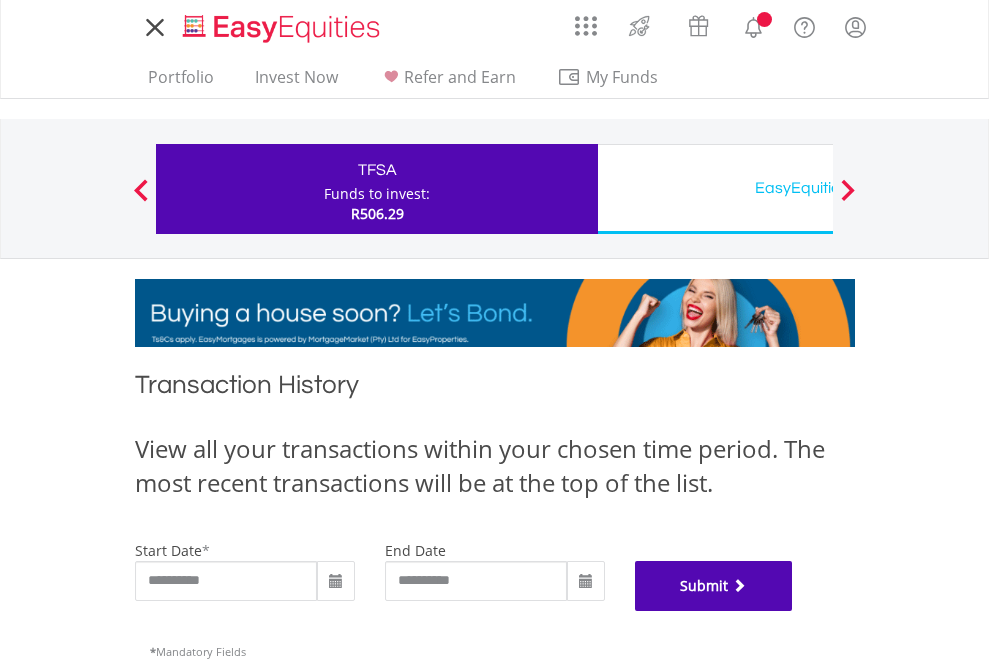 click on "Submit" at bounding box center [714, 586] 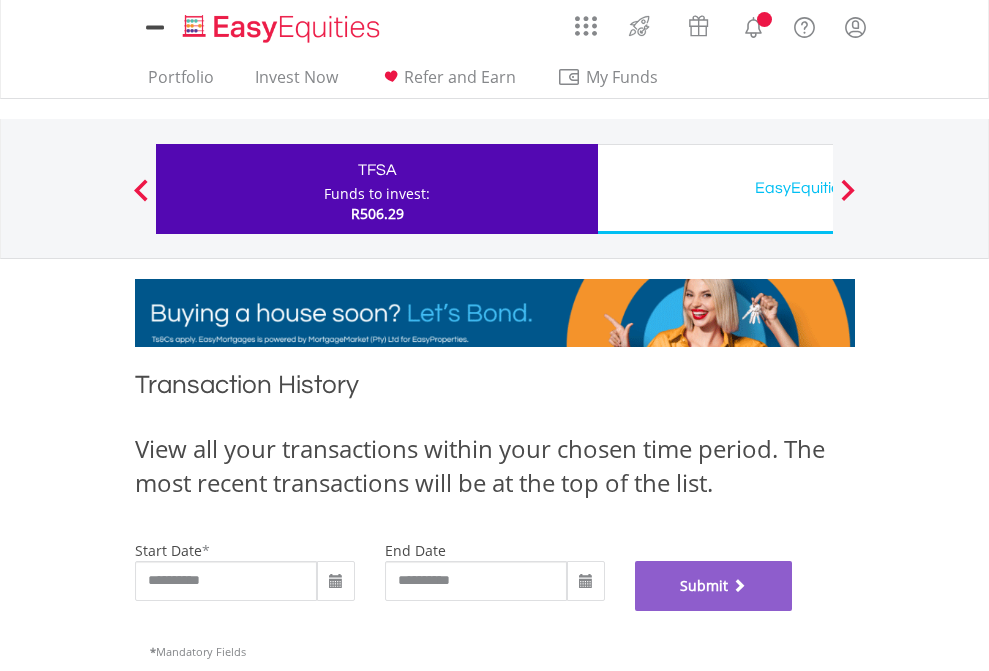 scroll, scrollTop: 811, scrollLeft: 0, axis: vertical 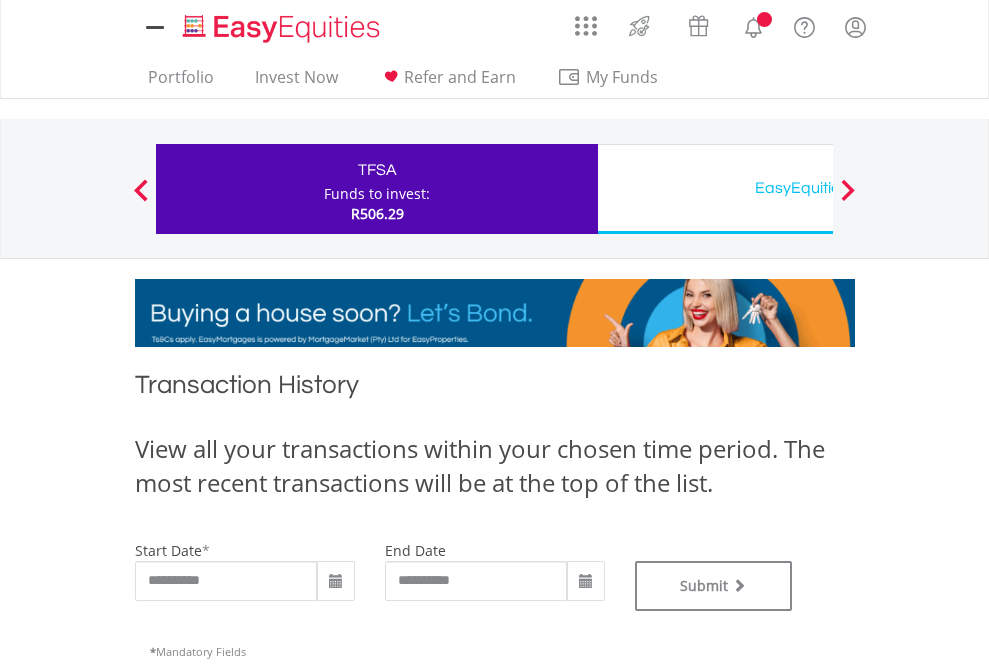 click on "EasyEquities USD" at bounding box center (818, 188) 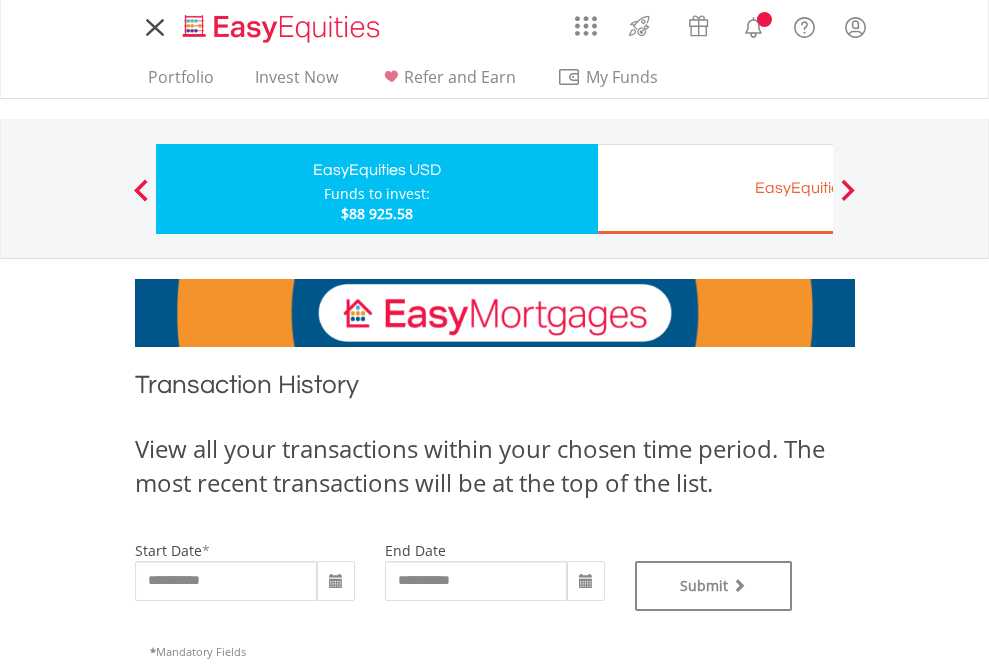 scroll, scrollTop: 0, scrollLeft: 0, axis: both 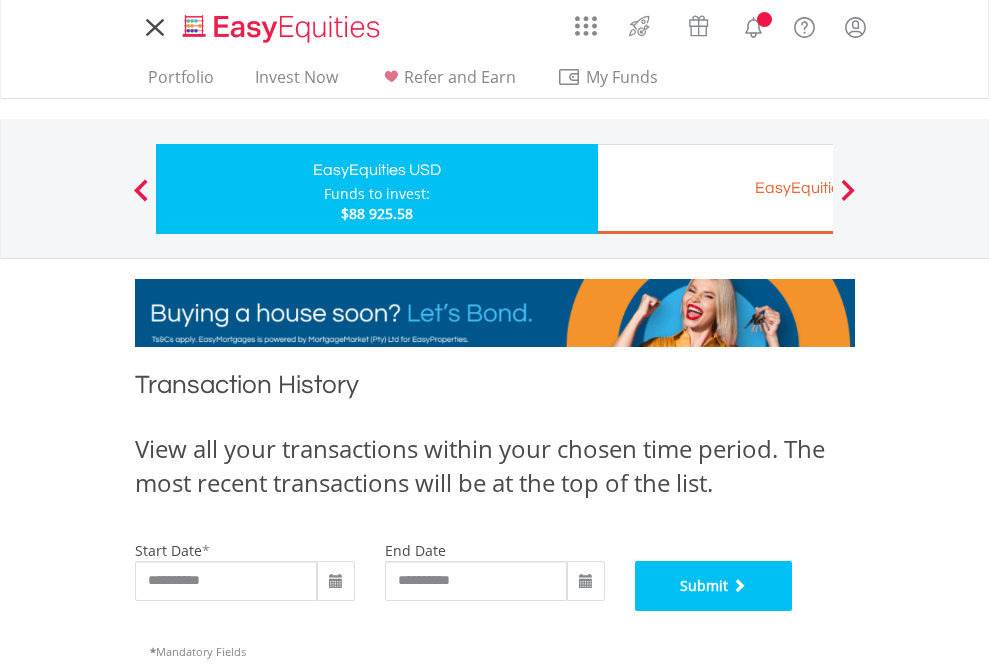 click on "Submit" at bounding box center (714, 586) 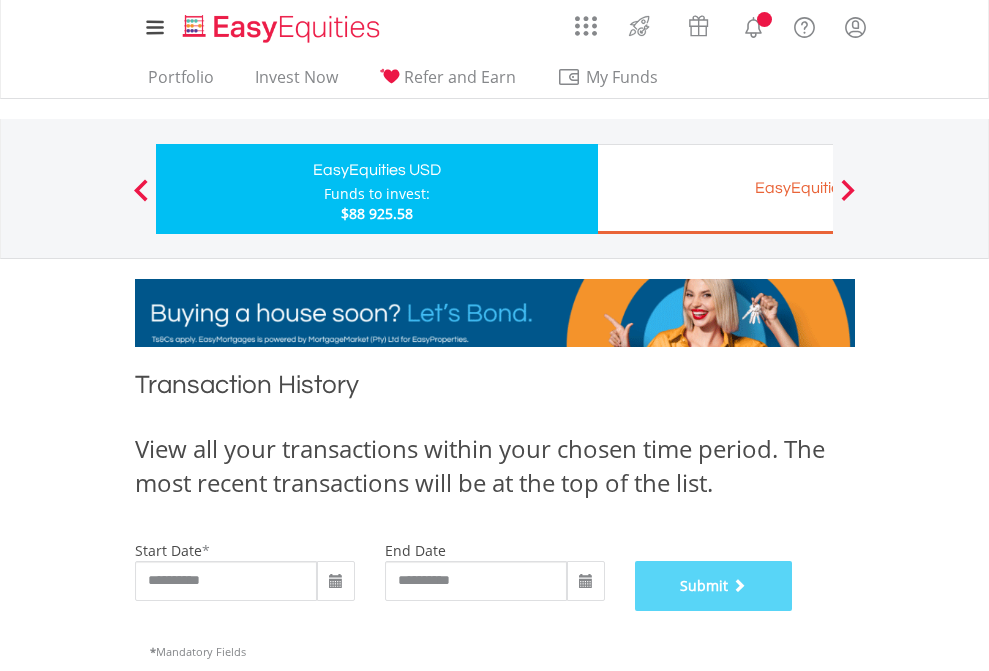 scroll, scrollTop: 811, scrollLeft: 0, axis: vertical 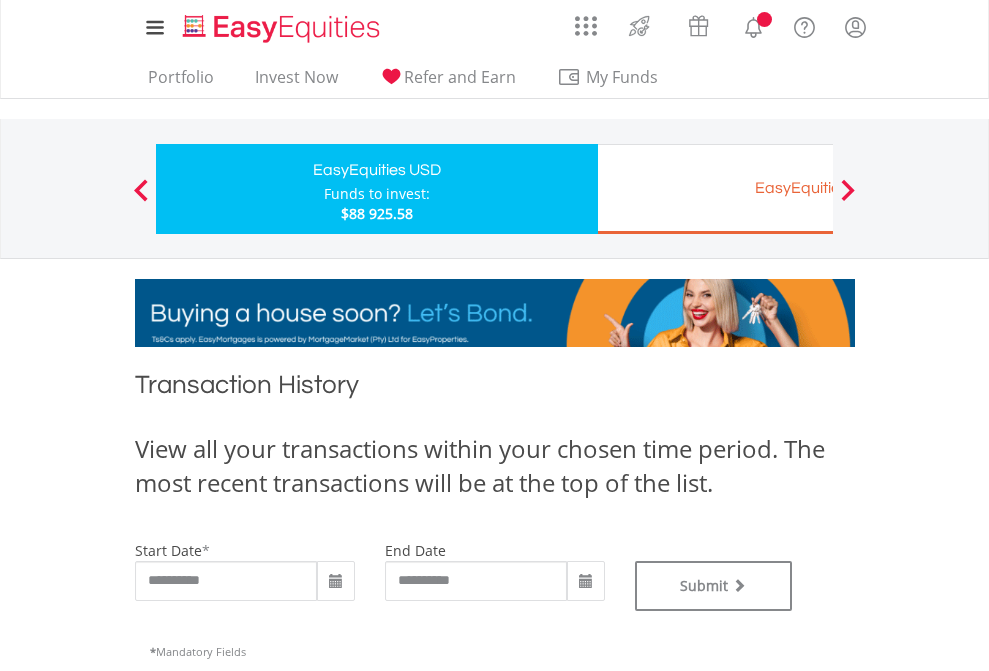 click on "EasyEquities EUR" at bounding box center (818, 188) 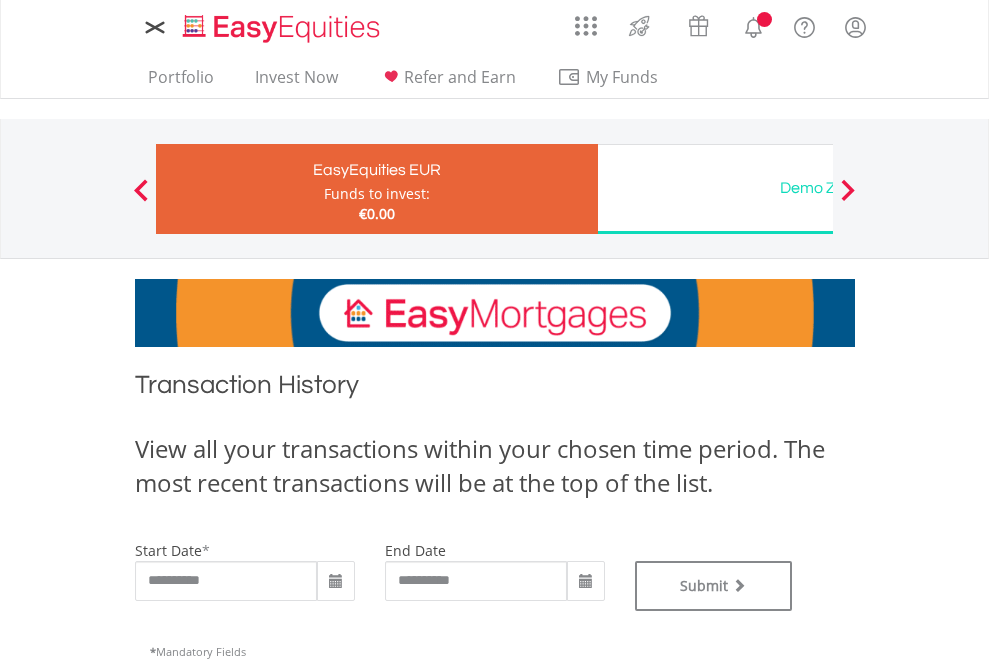 scroll, scrollTop: 0, scrollLeft: 0, axis: both 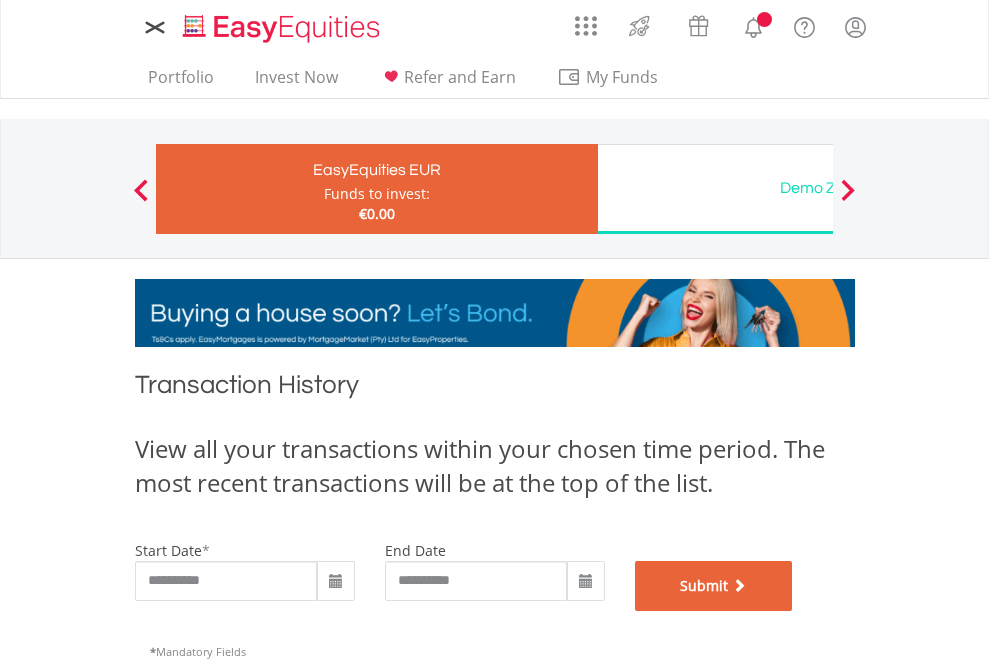 click on "Submit" at bounding box center (714, 586) 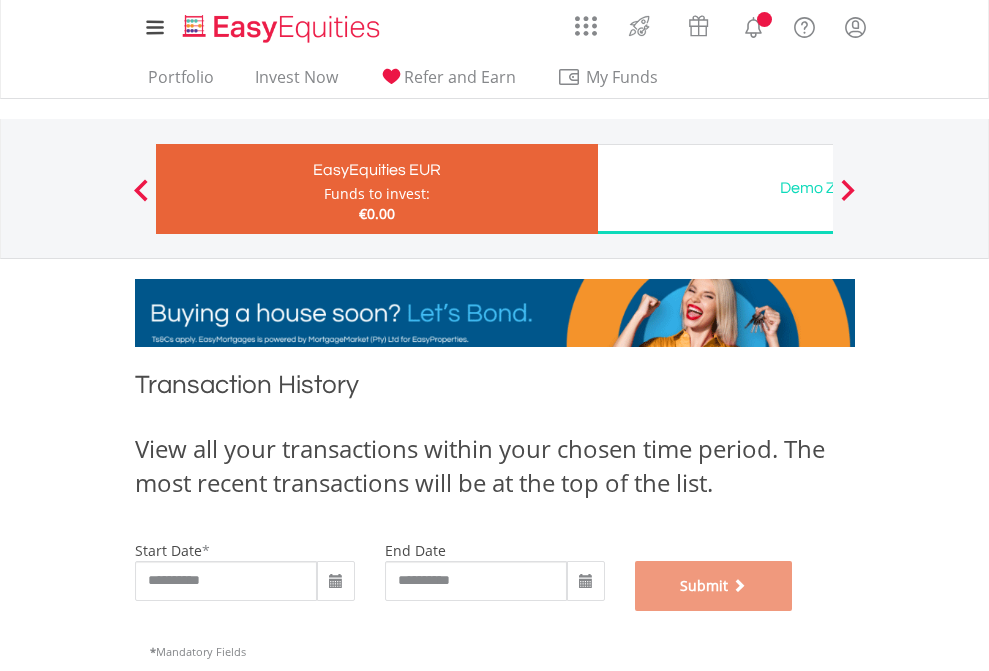 scroll, scrollTop: 811, scrollLeft: 0, axis: vertical 